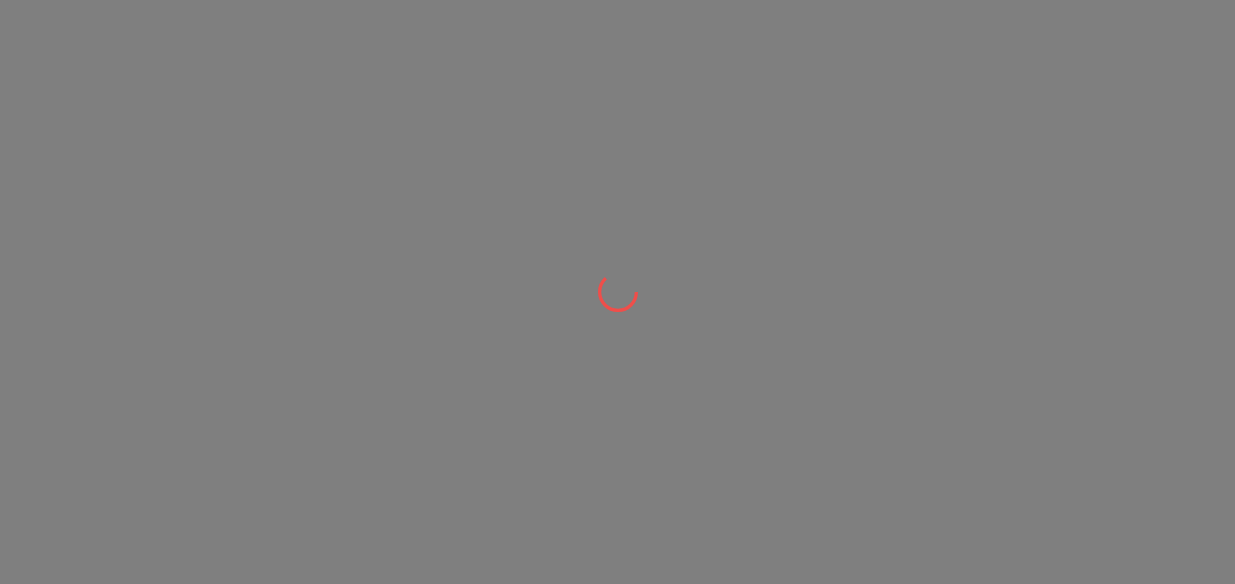 scroll, scrollTop: 0, scrollLeft: 0, axis: both 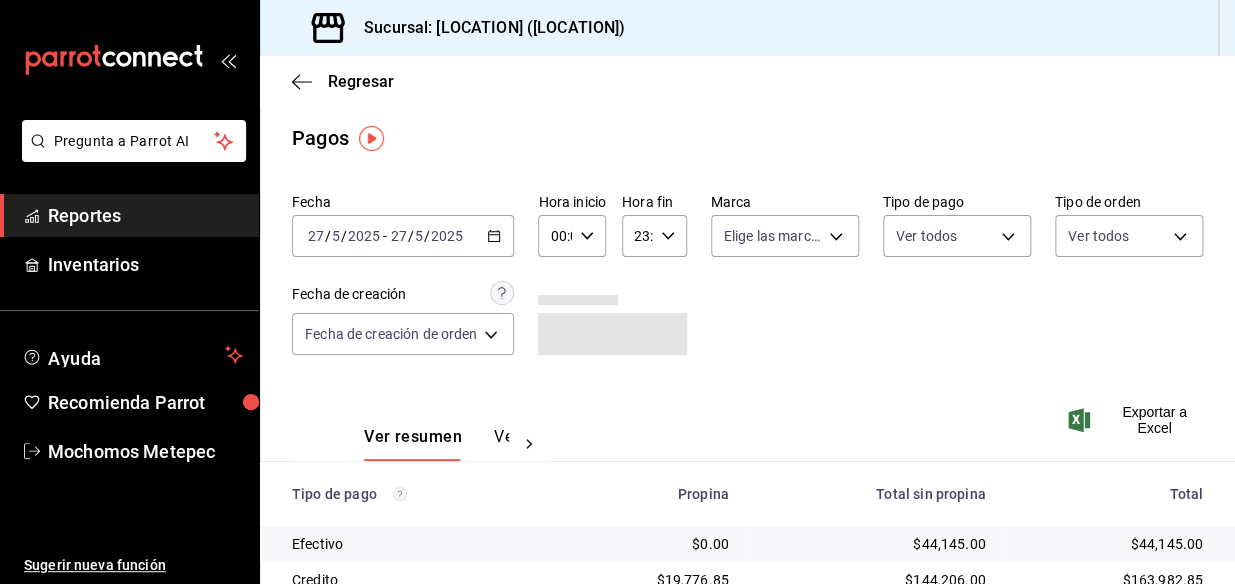 click on "2025-05-27 27 / 5 / 2025 - 2025-05-27 27 / 5 / 2025" at bounding box center (403, 236) 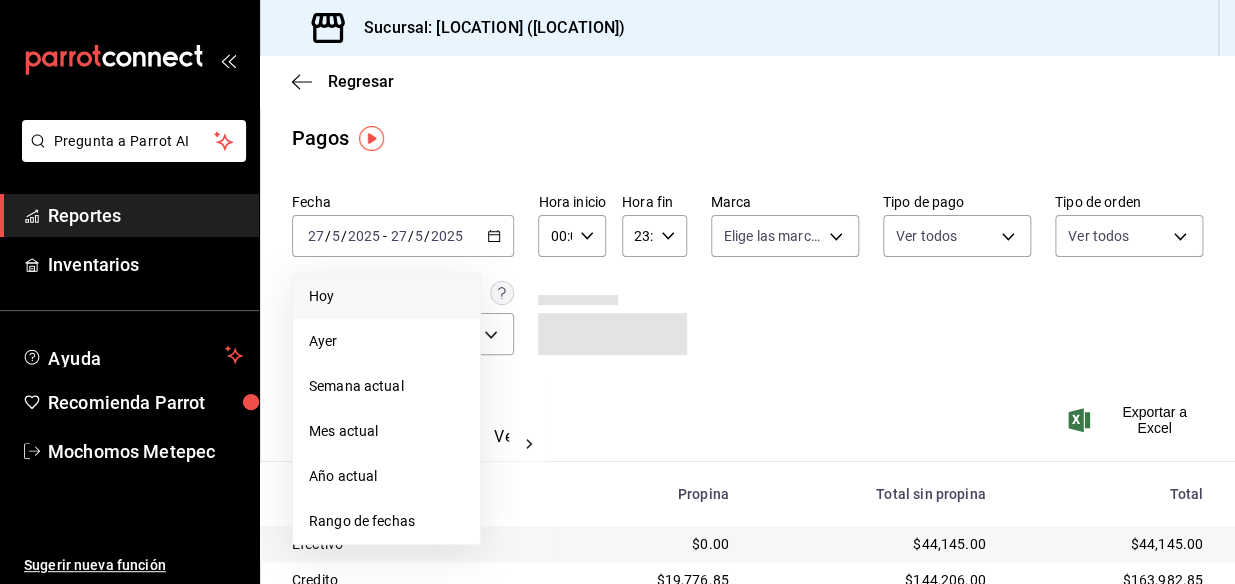 click on "Hoy" at bounding box center [386, 296] 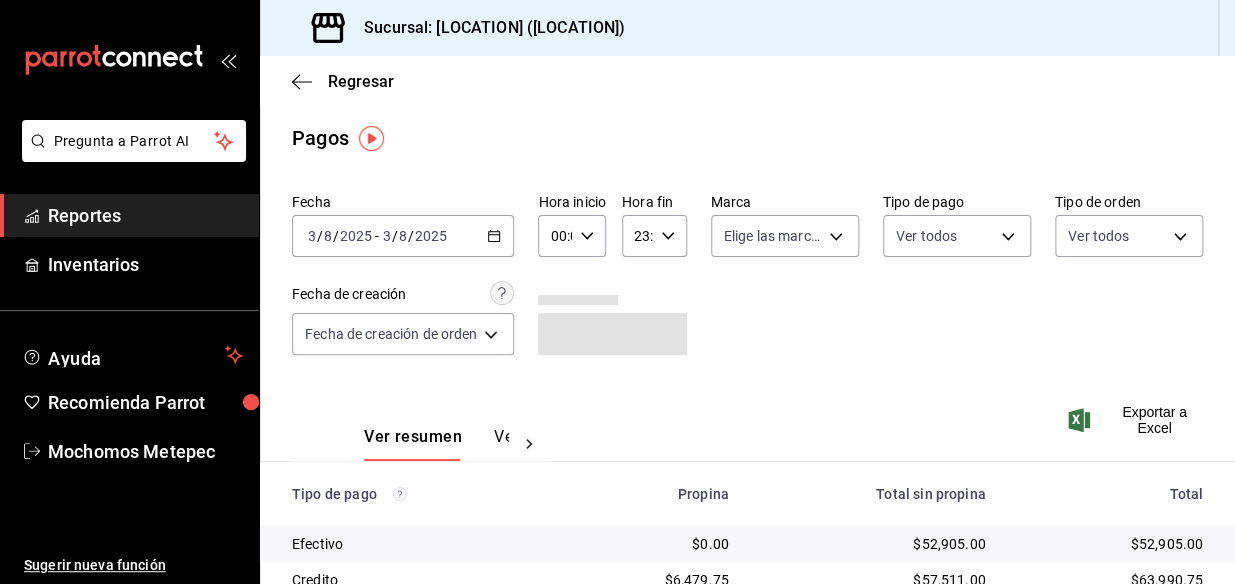 click 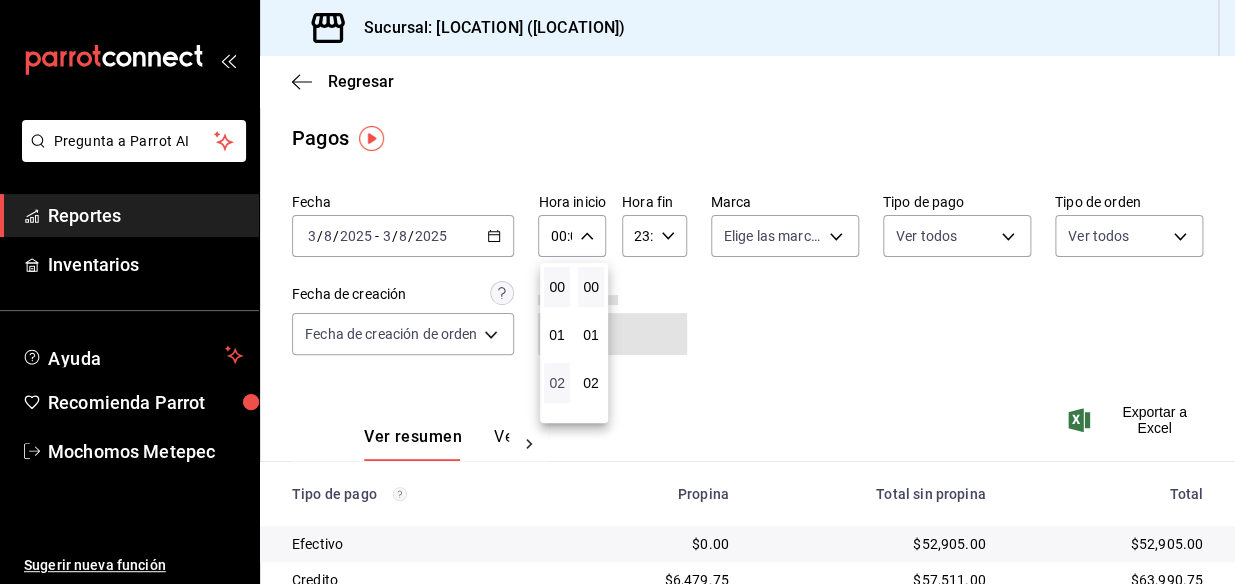 scroll, scrollTop: 90, scrollLeft: 0, axis: vertical 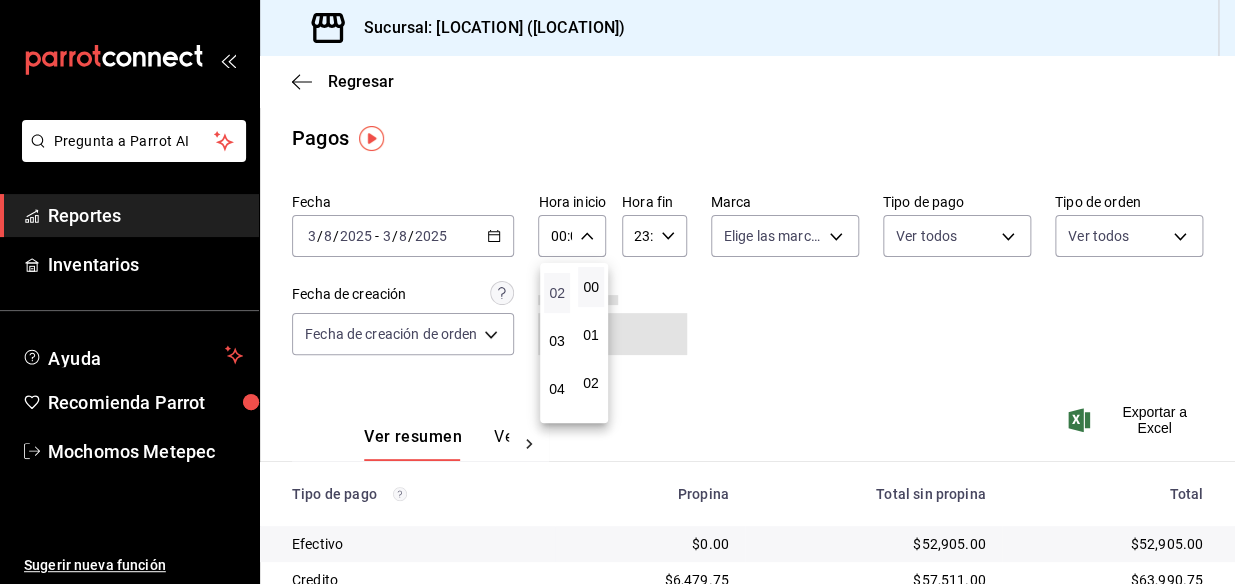 click on "02" at bounding box center (557, 293) 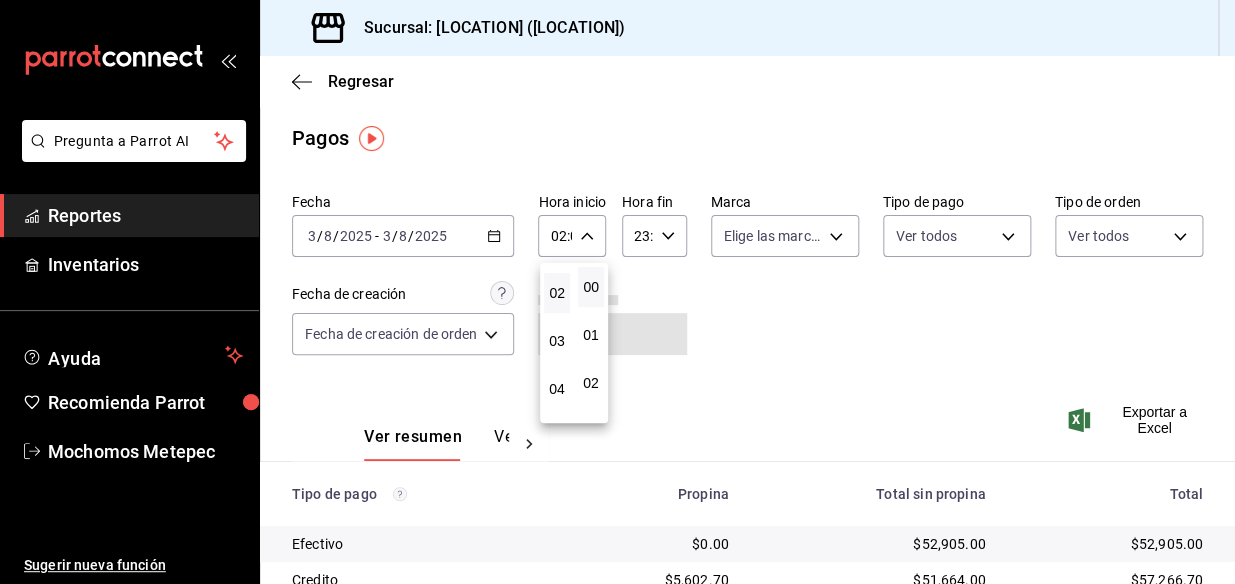 click at bounding box center [617, 292] 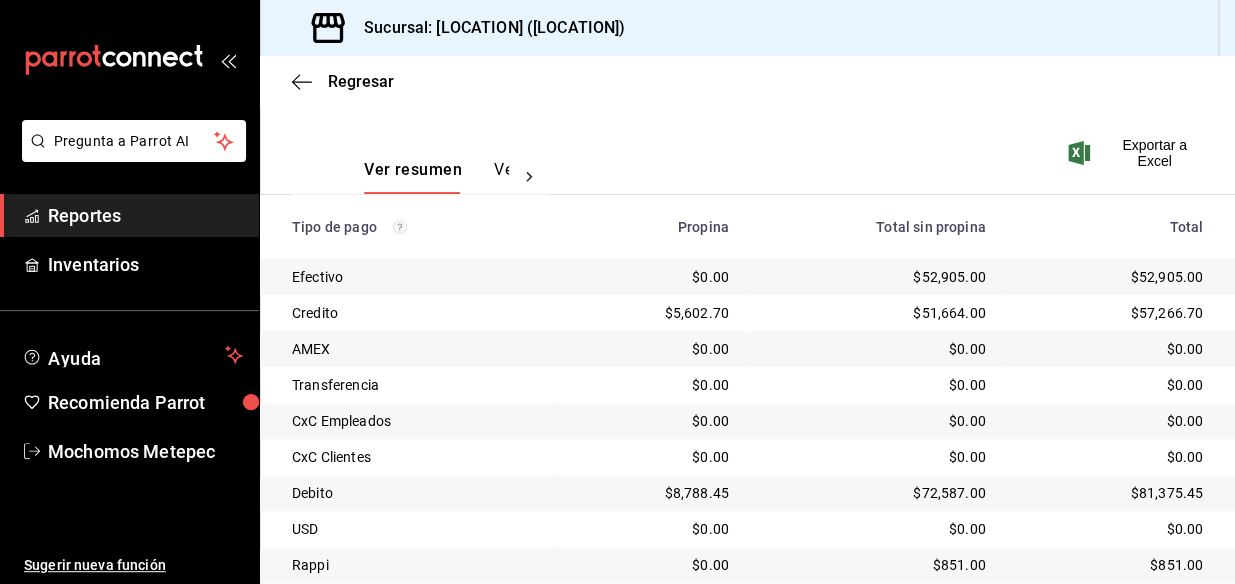 scroll, scrollTop: 335, scrollLeft: 0, axis: vertical 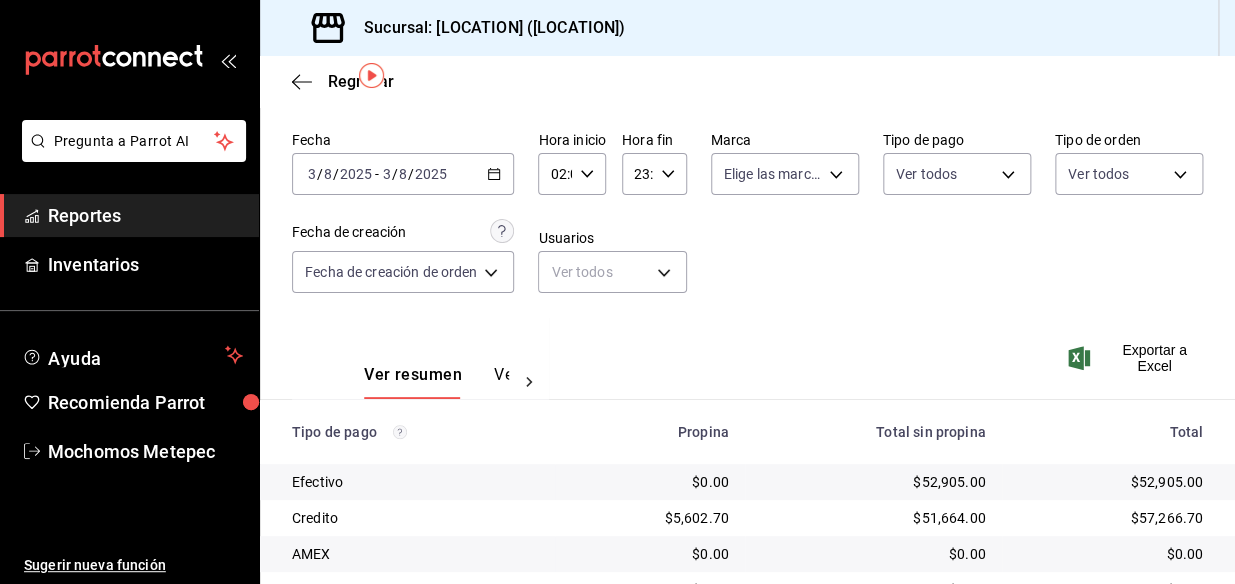 click 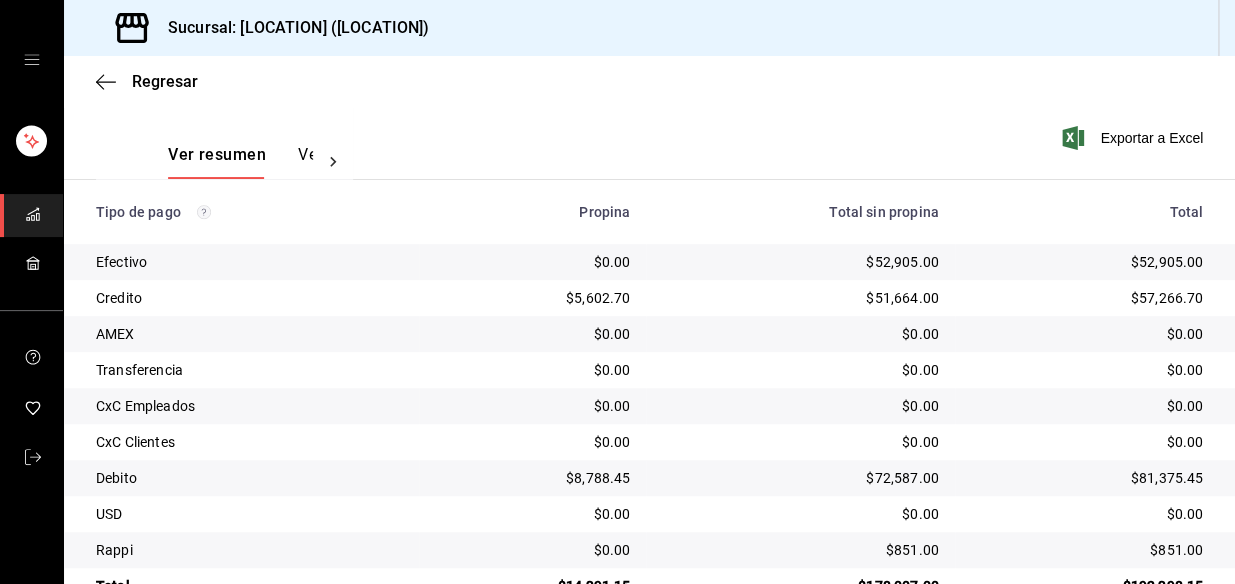 scroll, scrollTop: 335, scrollLeft: 0, axis: vertical 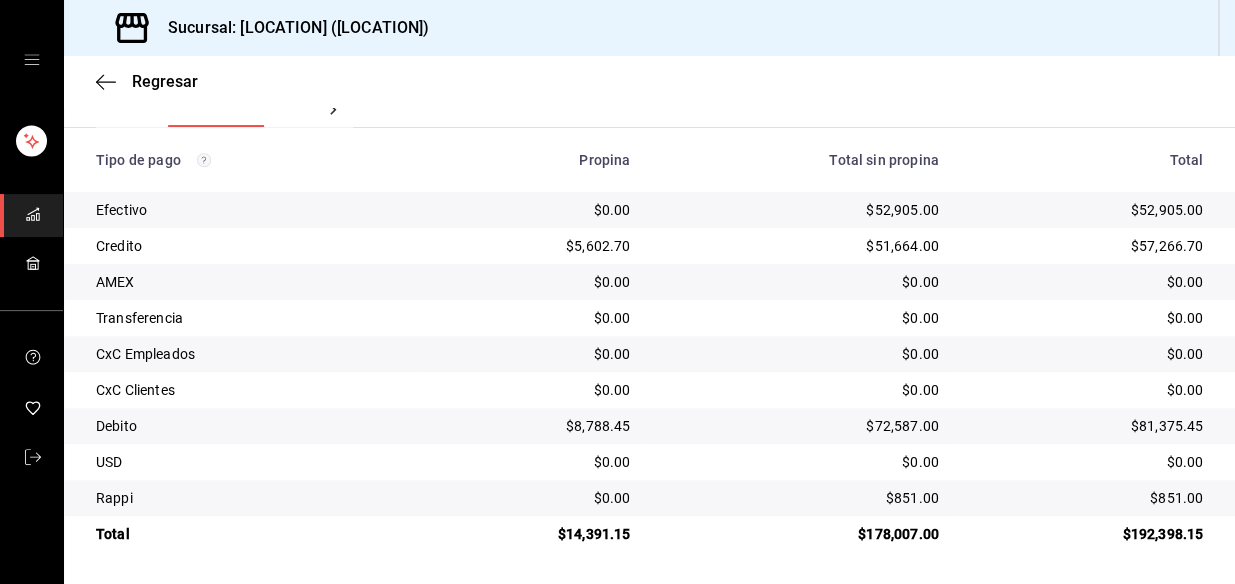 click on "$851.00" at bounding box center (1087, 498) 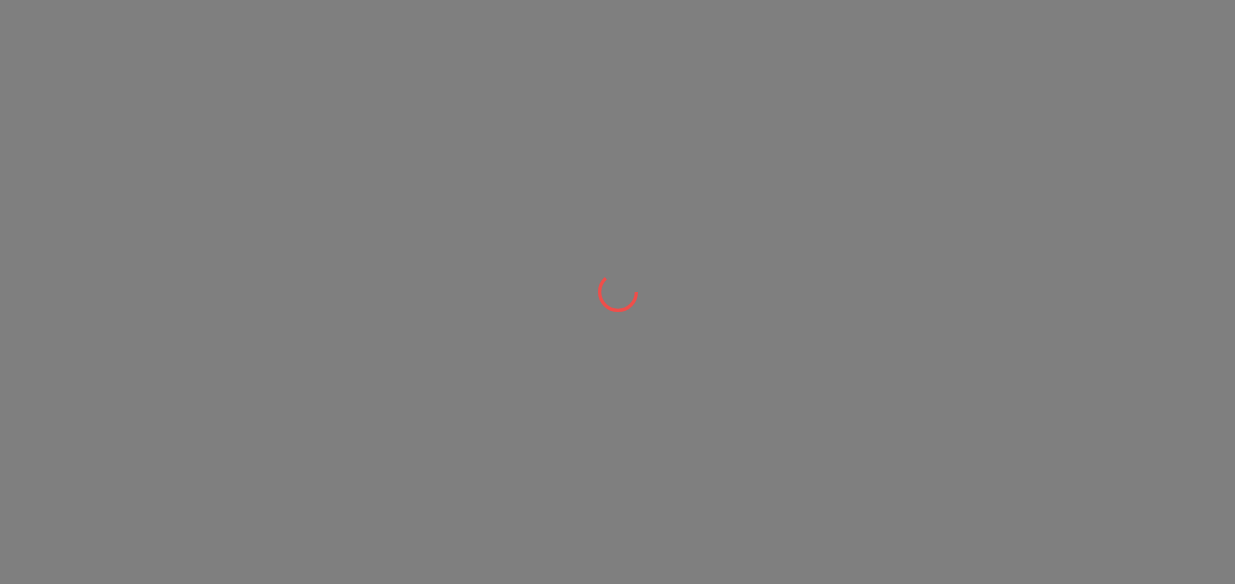 scroll, scrollTop: 0, scrollLeft: 0, axis: both 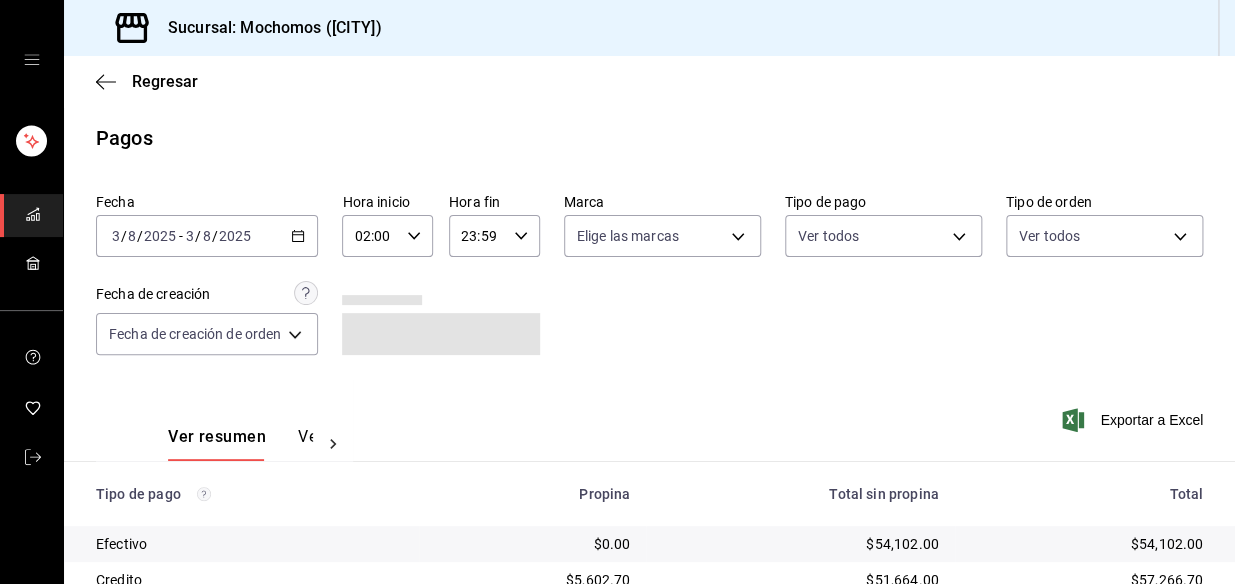 click 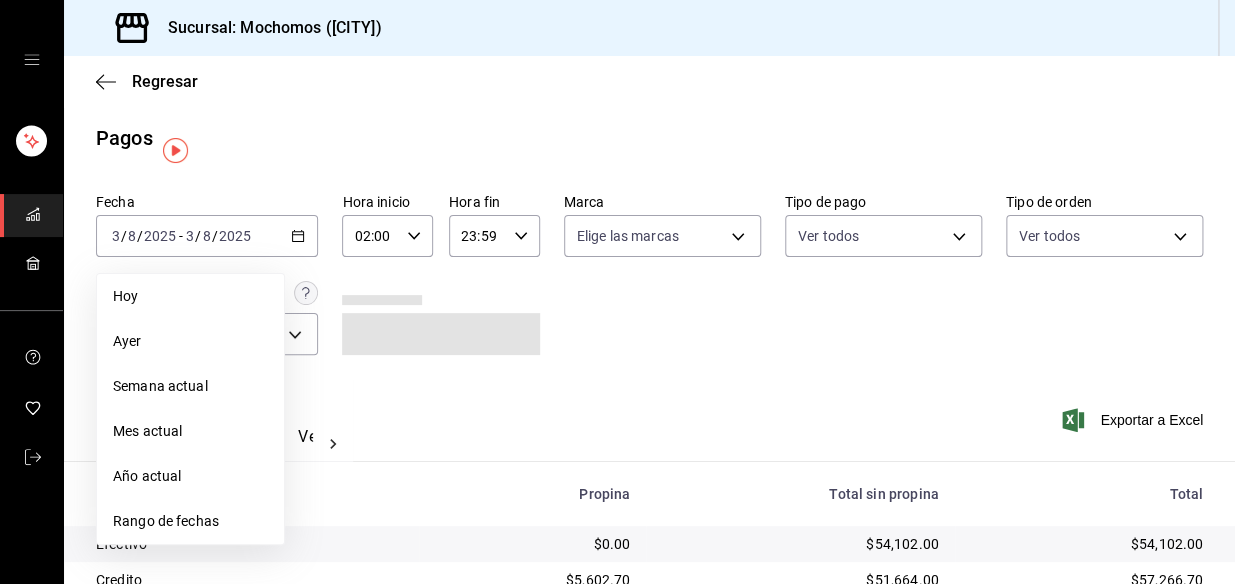 click on "Rango de fechas" at bounding box center [190, 521] 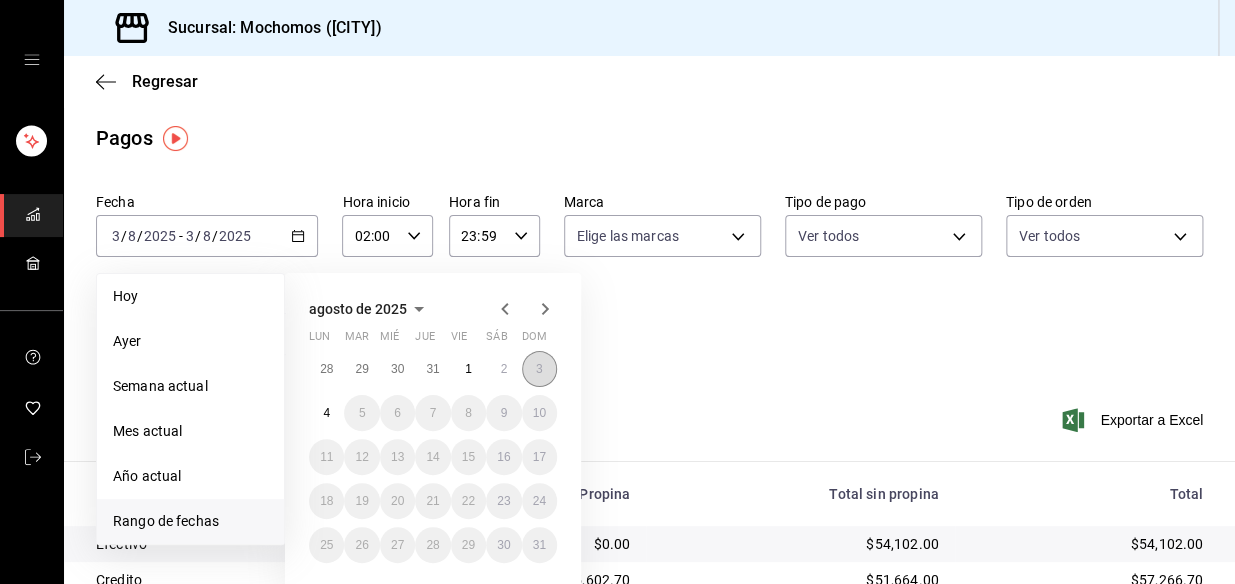 click on "3" at bounding box center (539, 369) 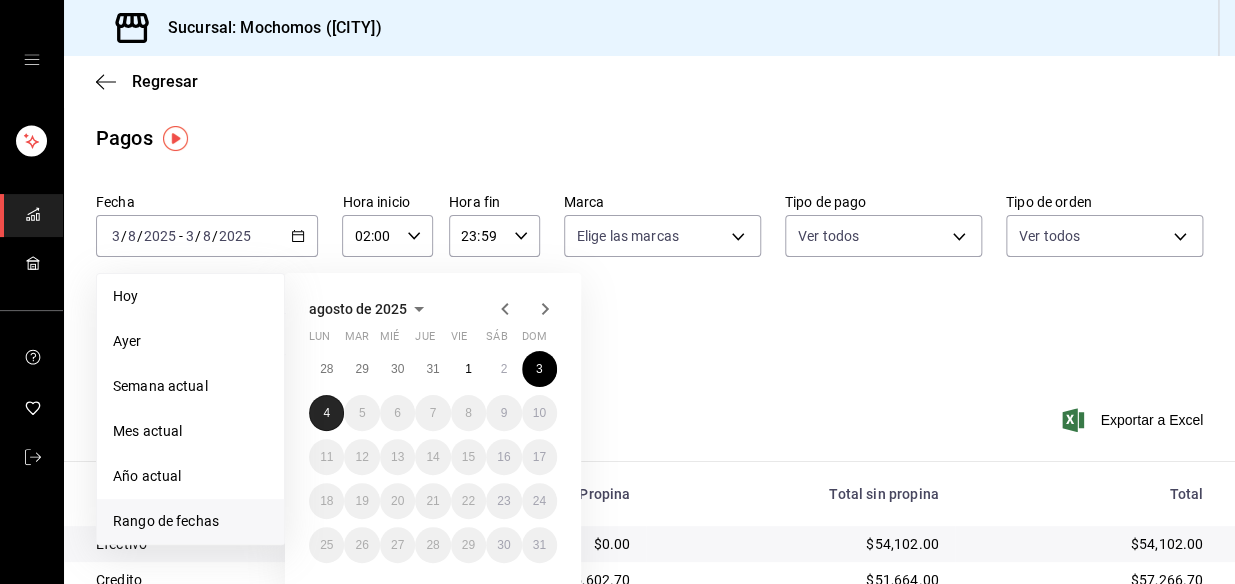 click on "4" at bounding box center [326, 413] 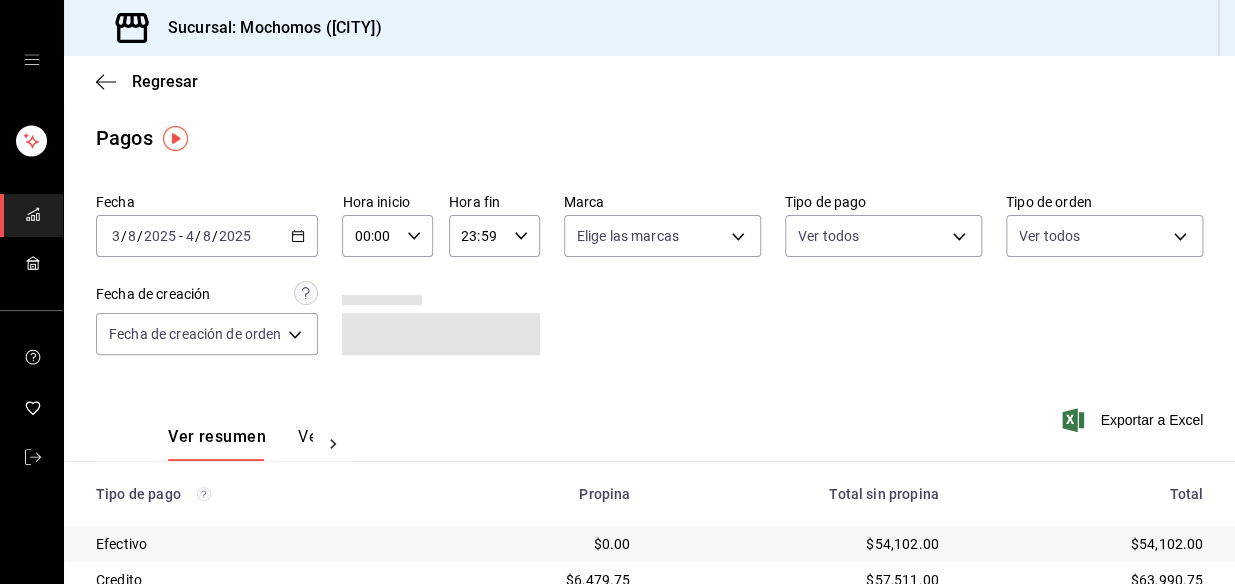click 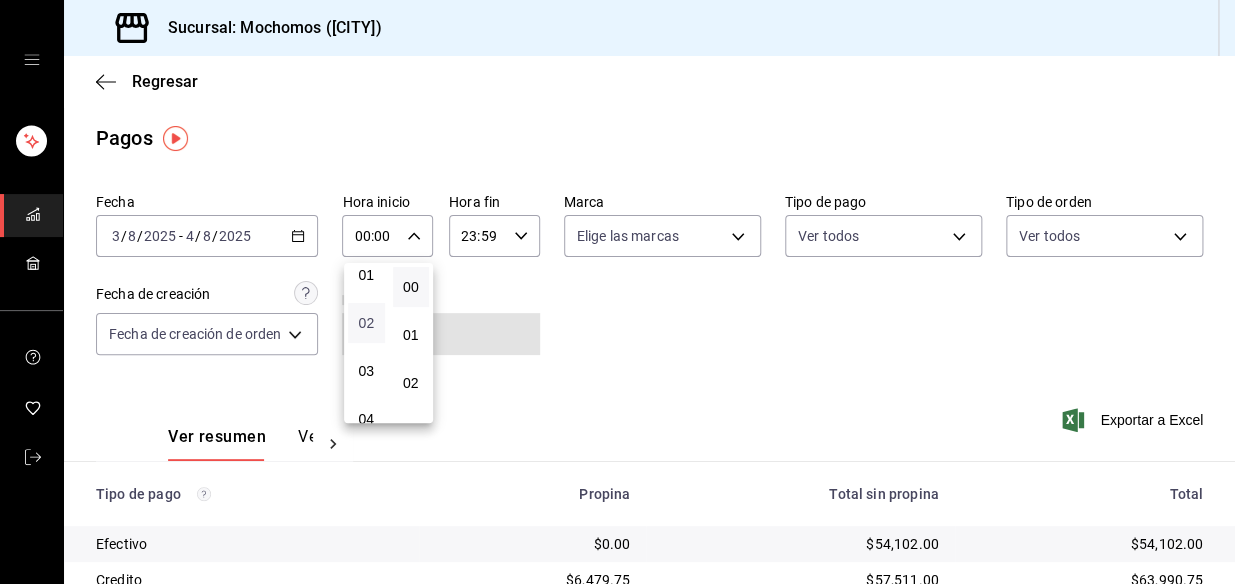 scroll, scrollTop: 90, scrollLeft: 0, axis: vertical 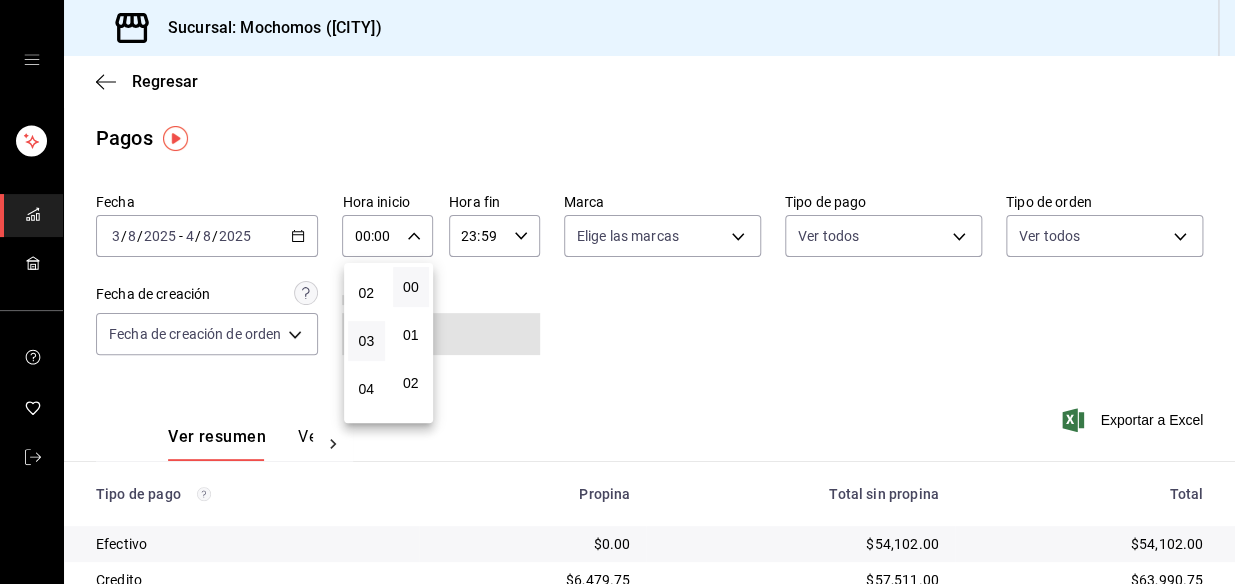 click on "03" at bounding box center [366, 341] 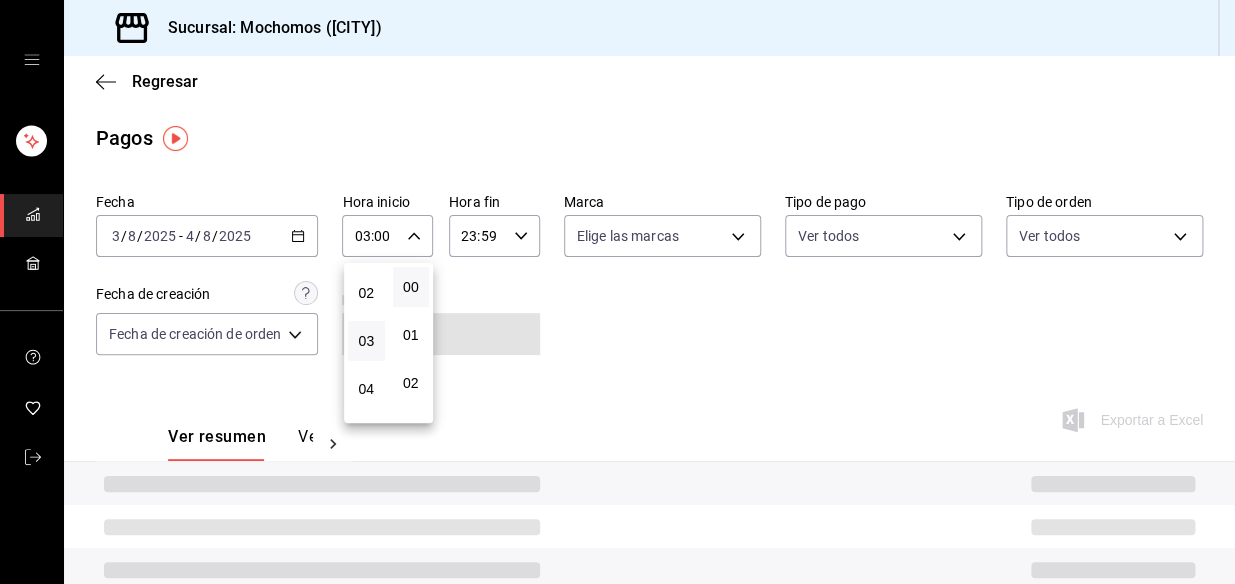 click at bounding box center (617, 292) 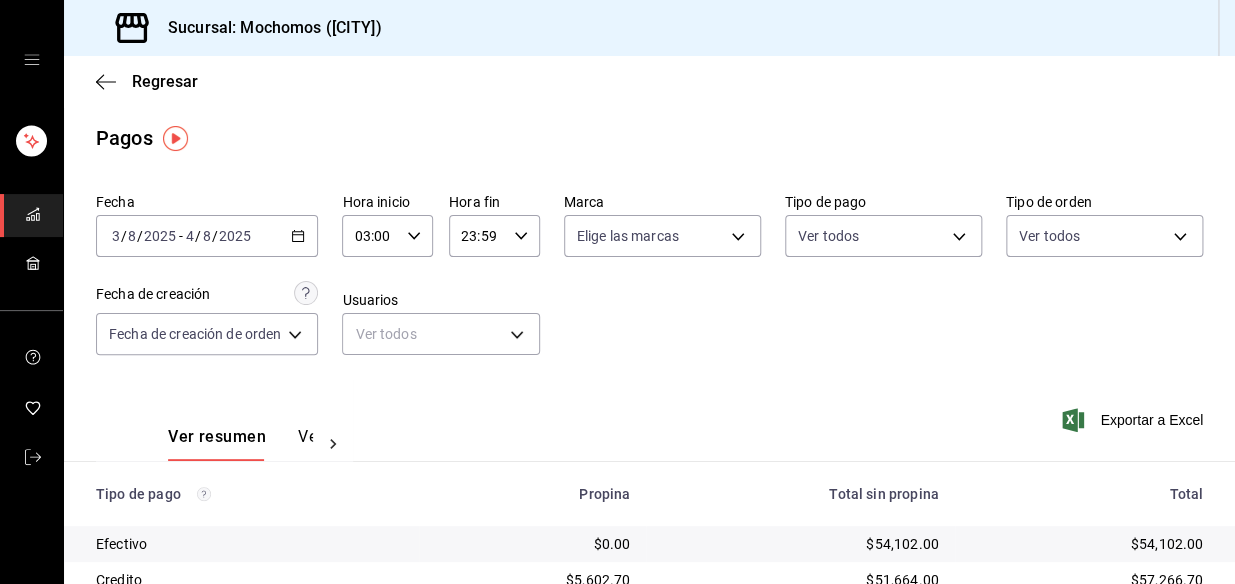 click 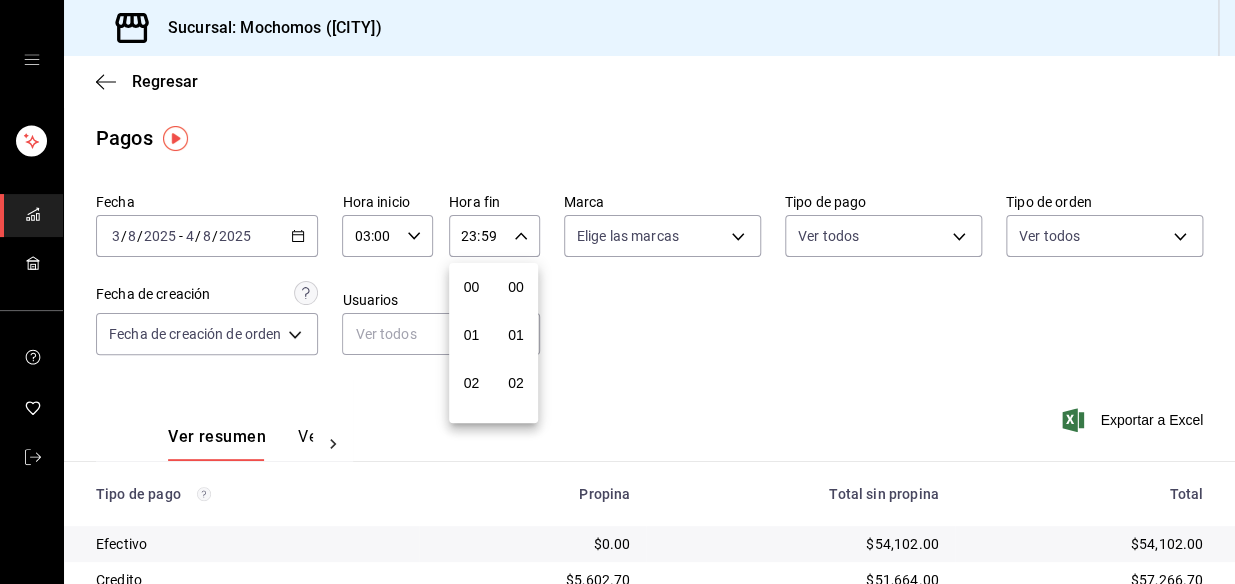 scroll, scrollTop: 1000, scrollLeft: 0, axis: vertical 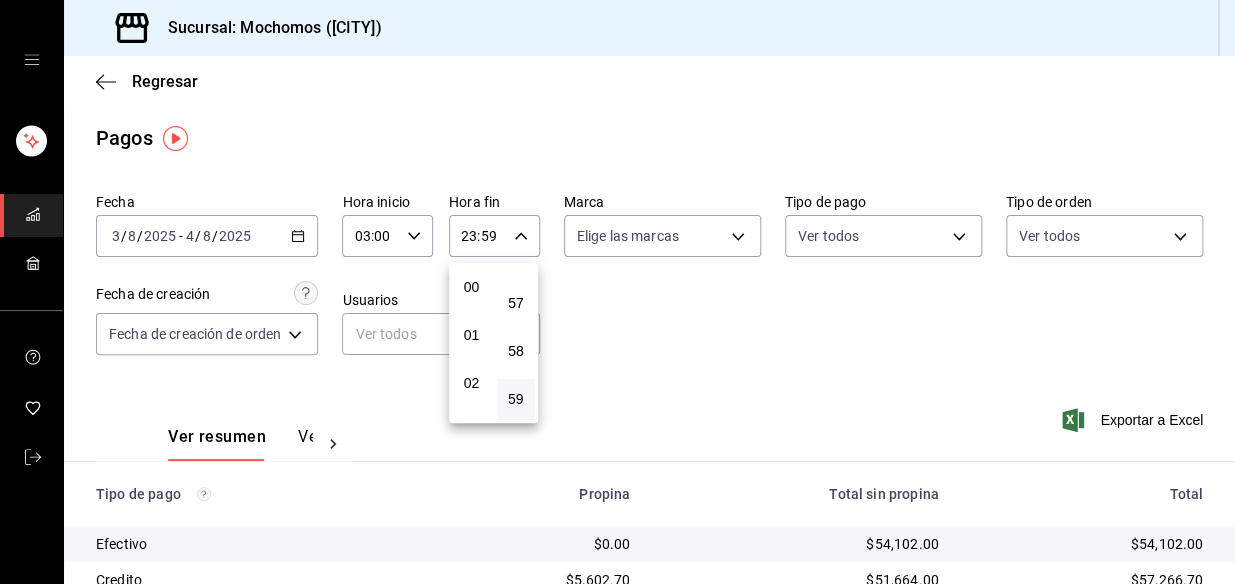 click on "01" at bounding box center [471, 335] 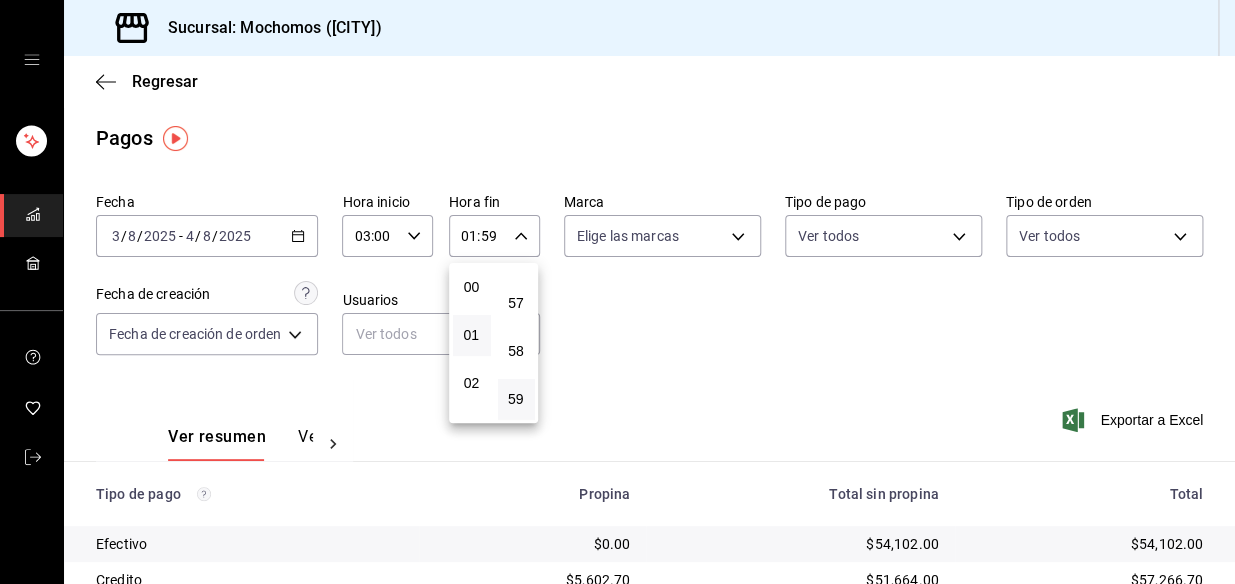 click at bounding box center [617, 292] 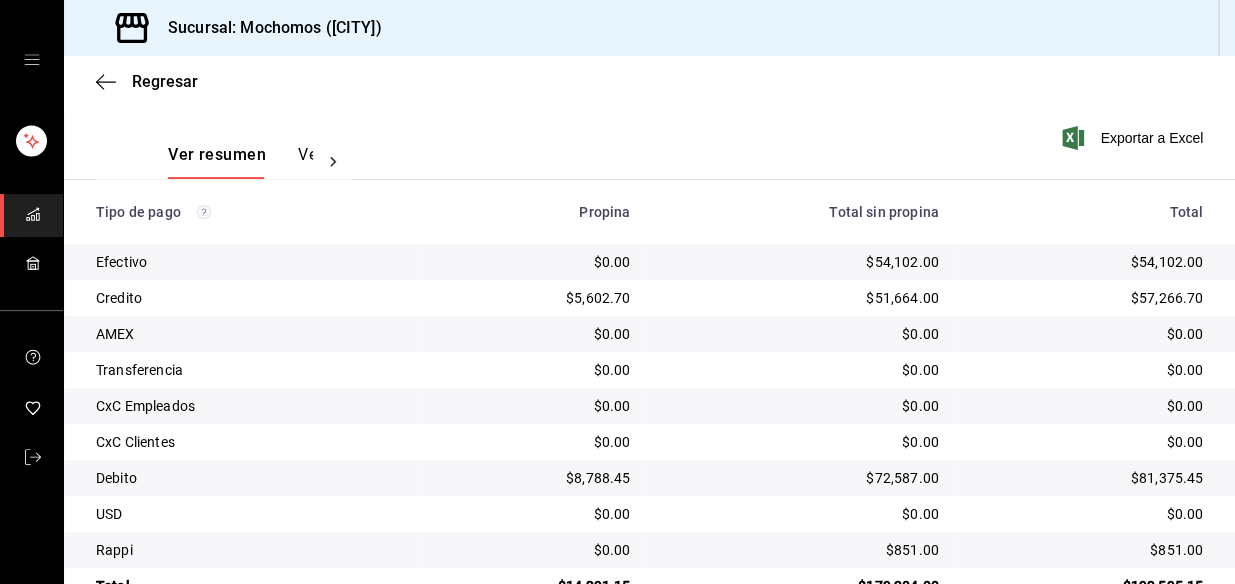 scroll, scrollTop: 335, scrollLeft: 0, axis: vertical 